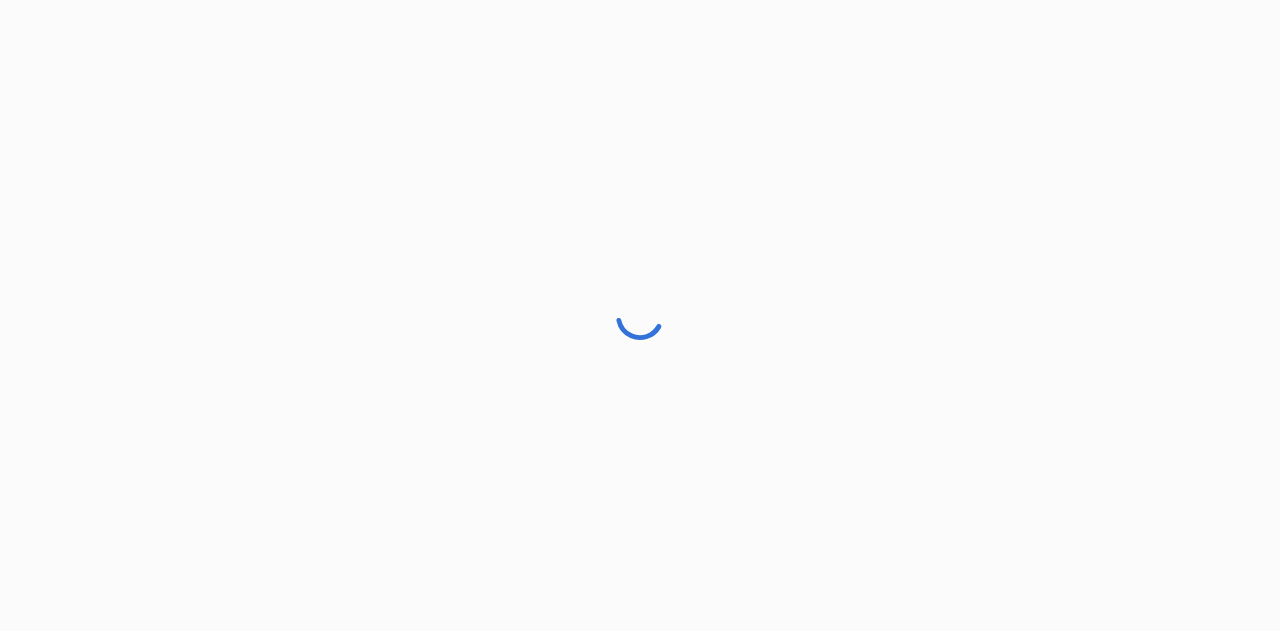 scroll, scrollTop: 0, scrollLeft: 0, axis: both 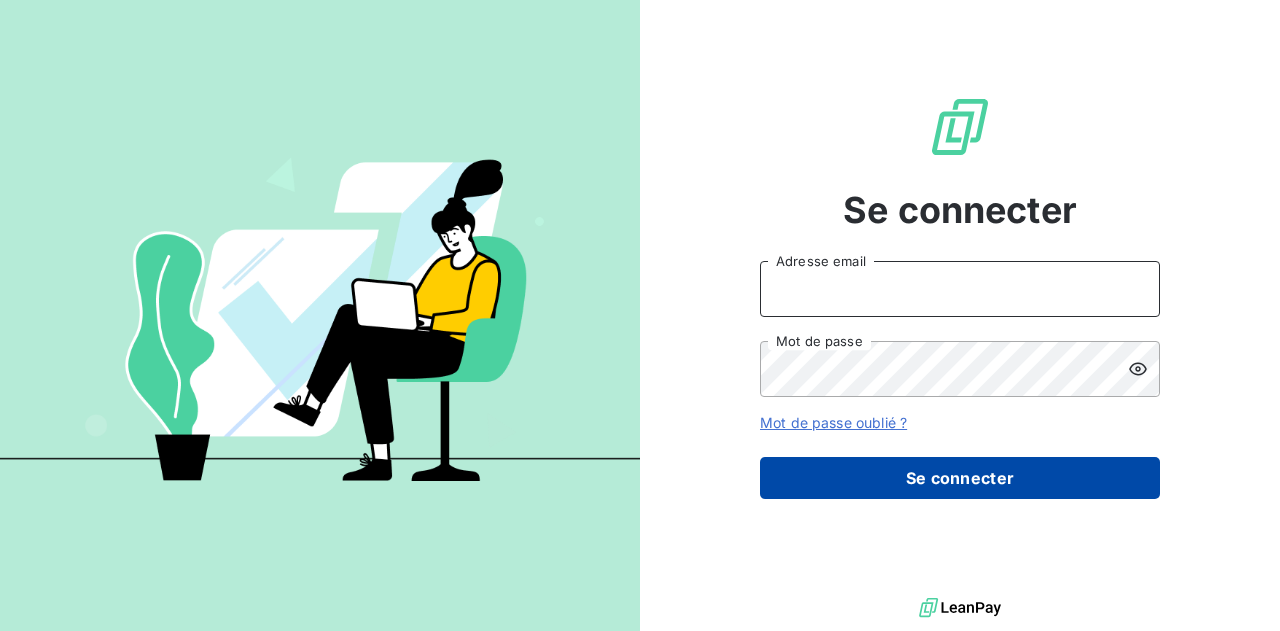 type on "[USERNAME]@[DOMAIN].com" 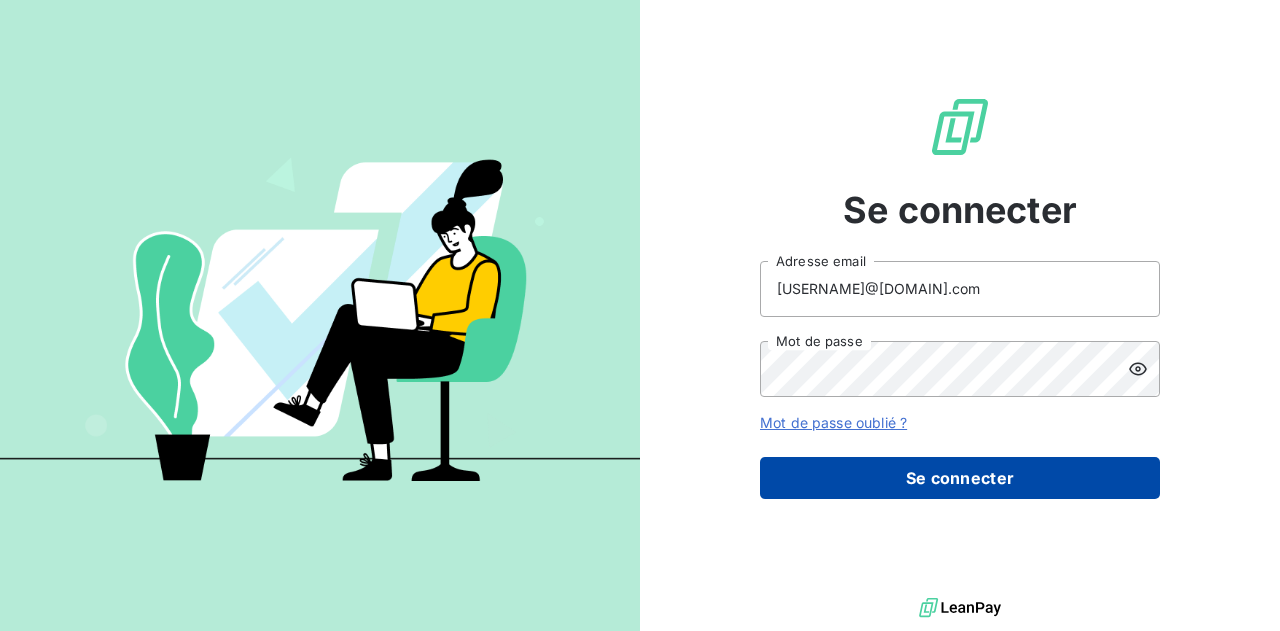 click on "Se connecter" at bounding box center (960, 478) 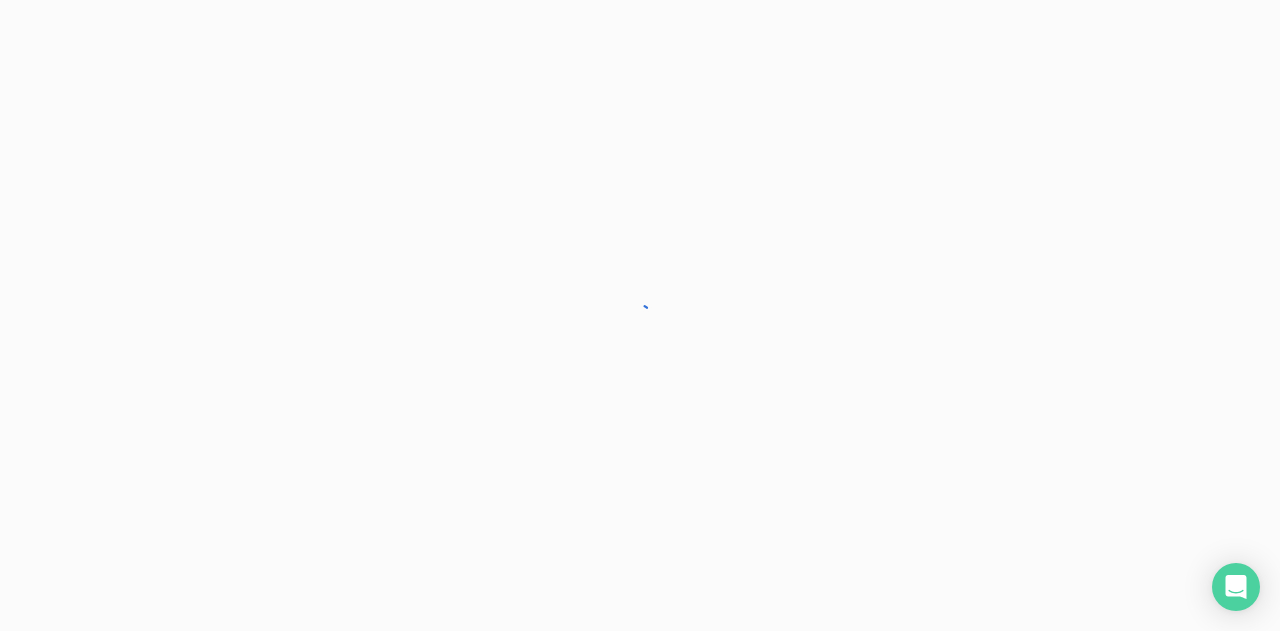 scroll, scrollTop: 0, scrollLeft: 0, axis: both 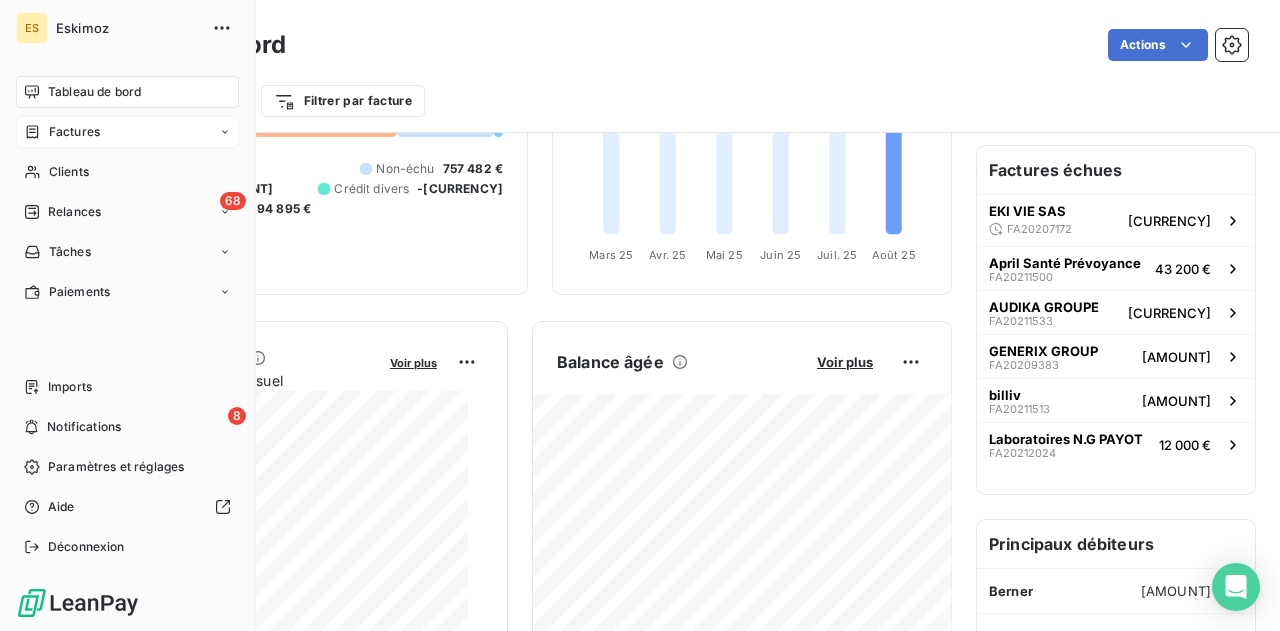 click on "Factures" at bounding box center [127, 132] 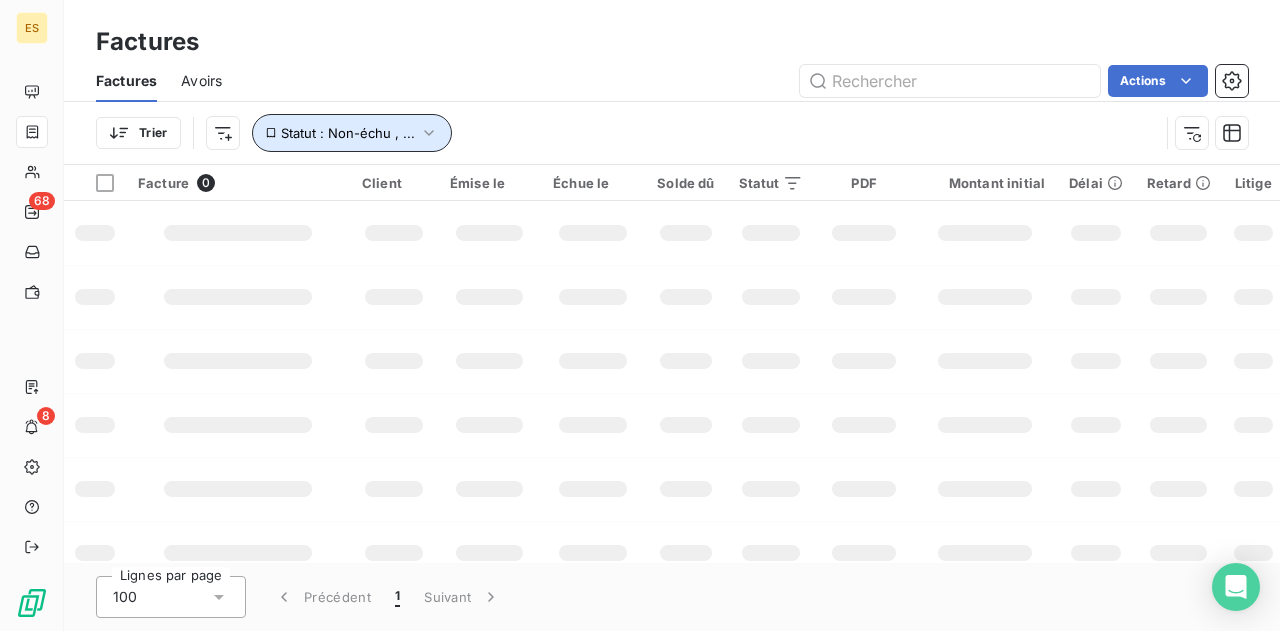 click on "Statut  : Non-échu , ..." at bounding box center (348, 133) 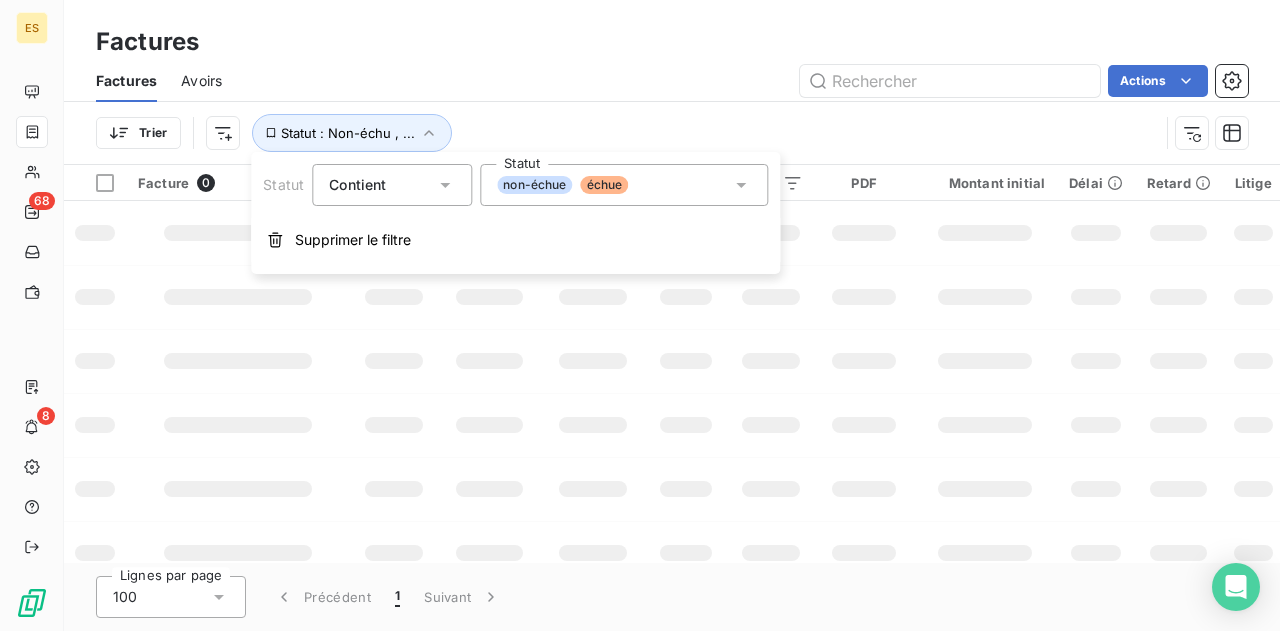 click on "non-échue échue" at bounding box center [624, 185] 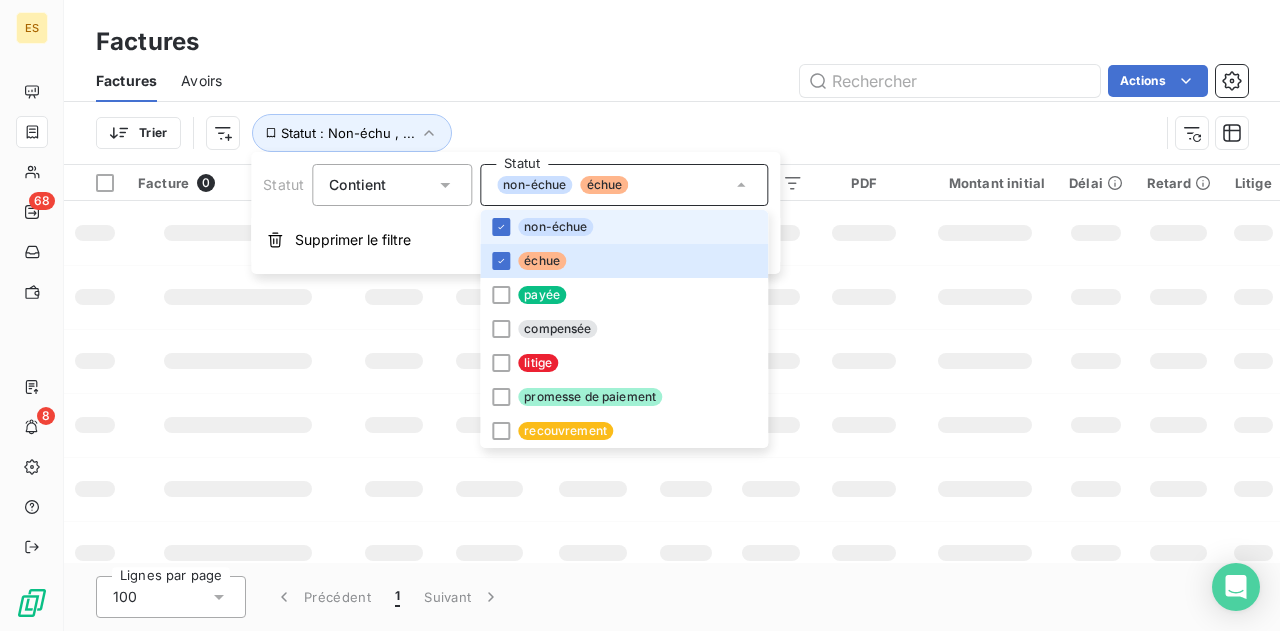 click on "Trier Statut : Non-échu , ..." at bounding box center (627, 133) 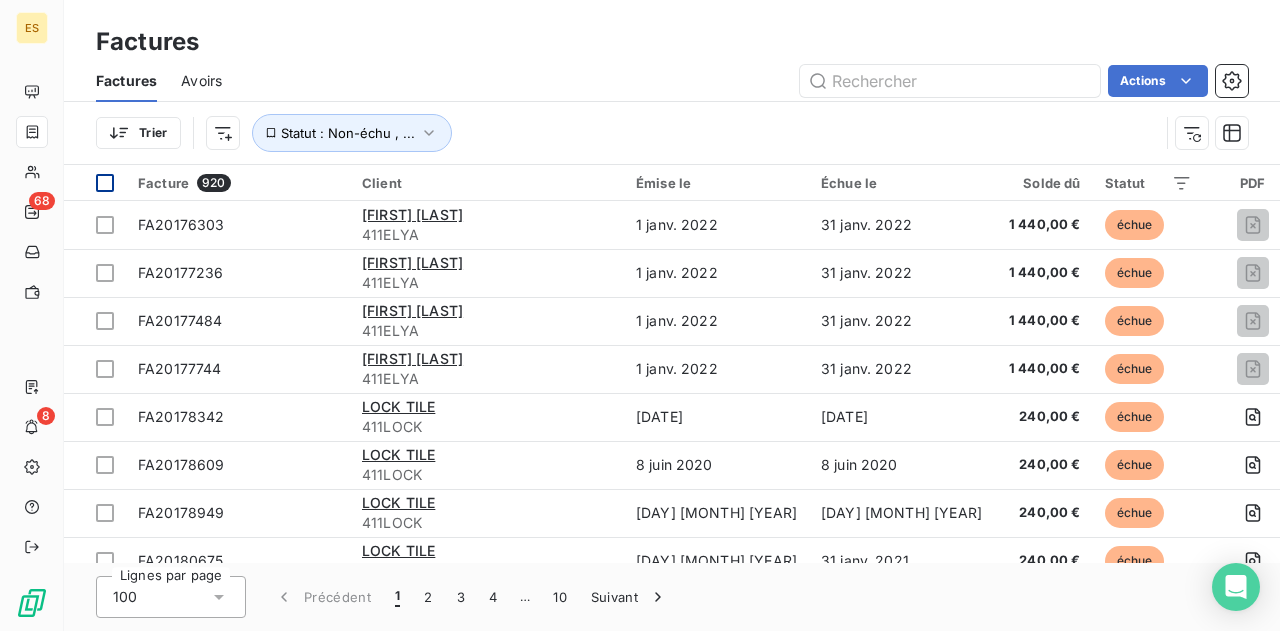 click at bounding box center [105, 183] 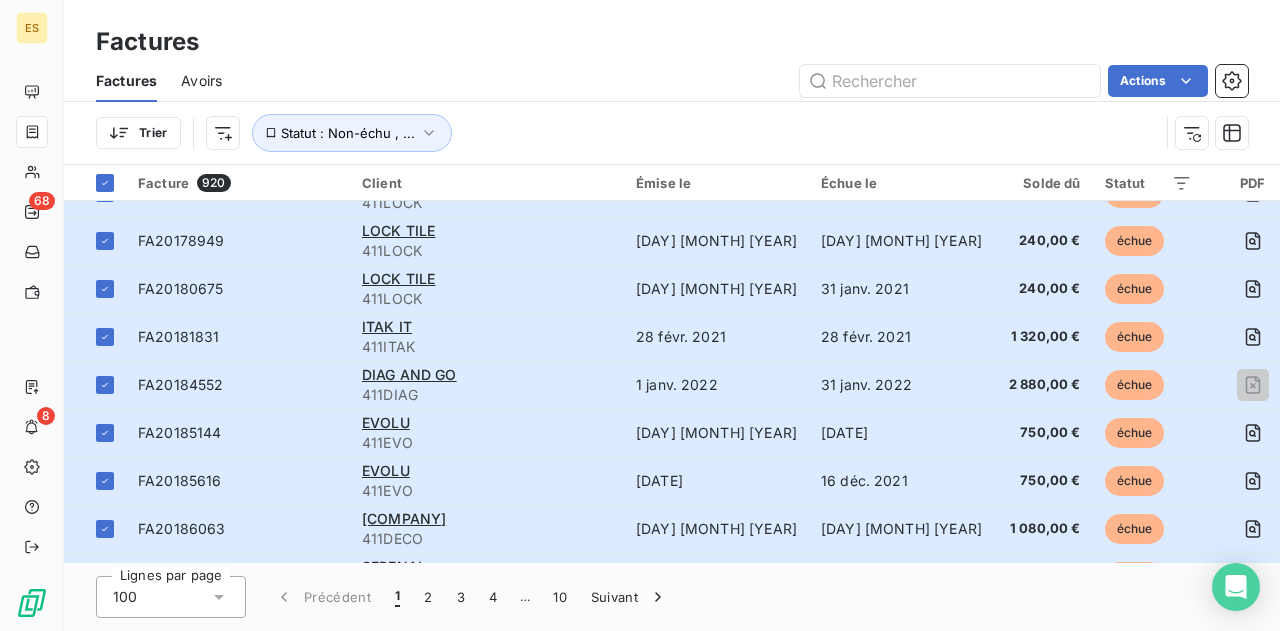 scroll, scrollTop: 0, scrollLeft: 0, axis: both 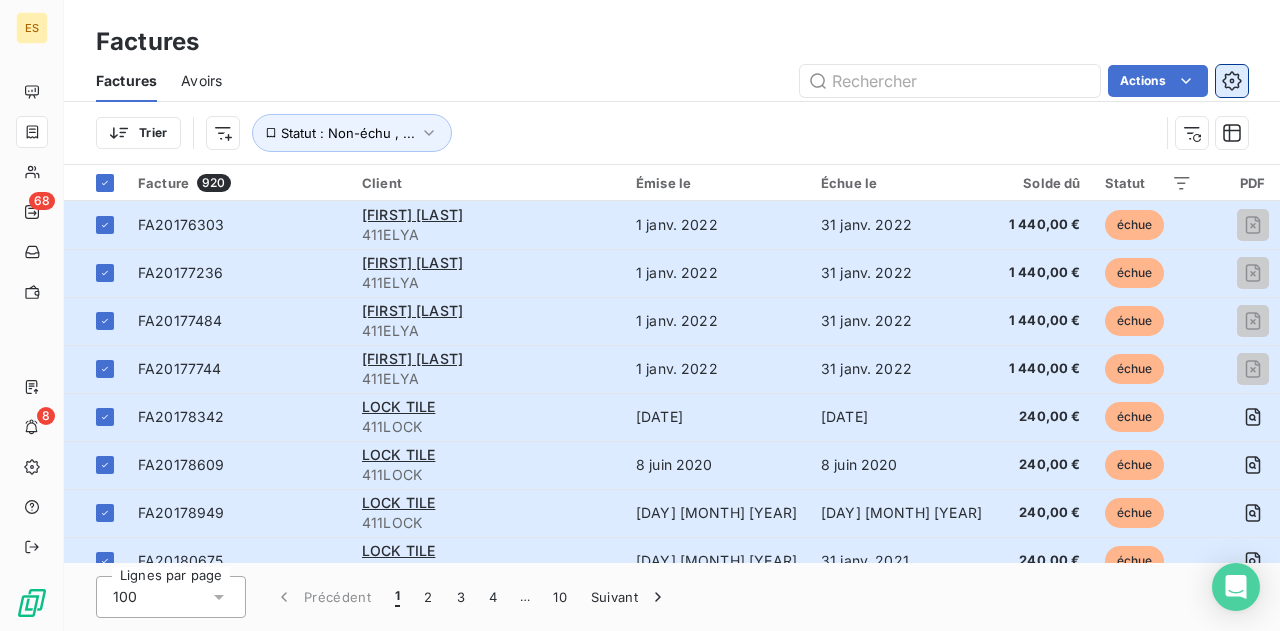 click 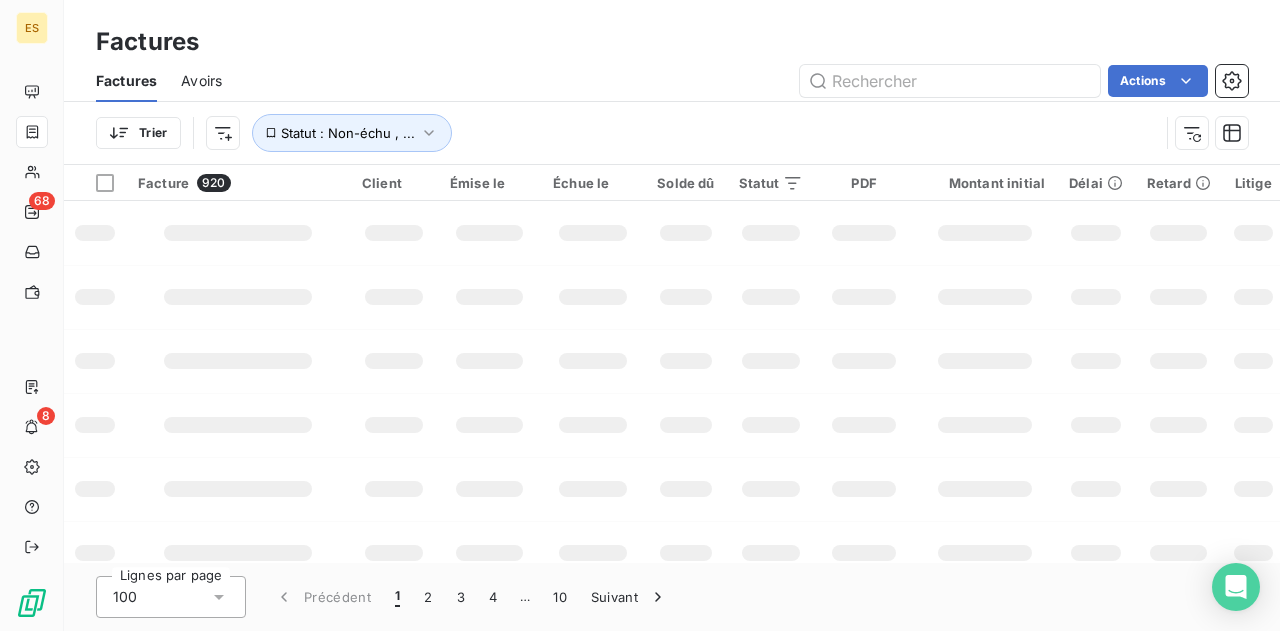click on "ES [NUMBER] Factures Factures Avoirs Actions Trier Statut : Non-échu , ... Facture [NUMBER] Client Émise le Échue le Solde dû Statut PDF Montant initial Délai Retard Litige Tag relance Actions Lignes par page [NUMBER] Précédent 1 2 3 4 … [NUMBER] Suivant" at bounding box center [640, 315] 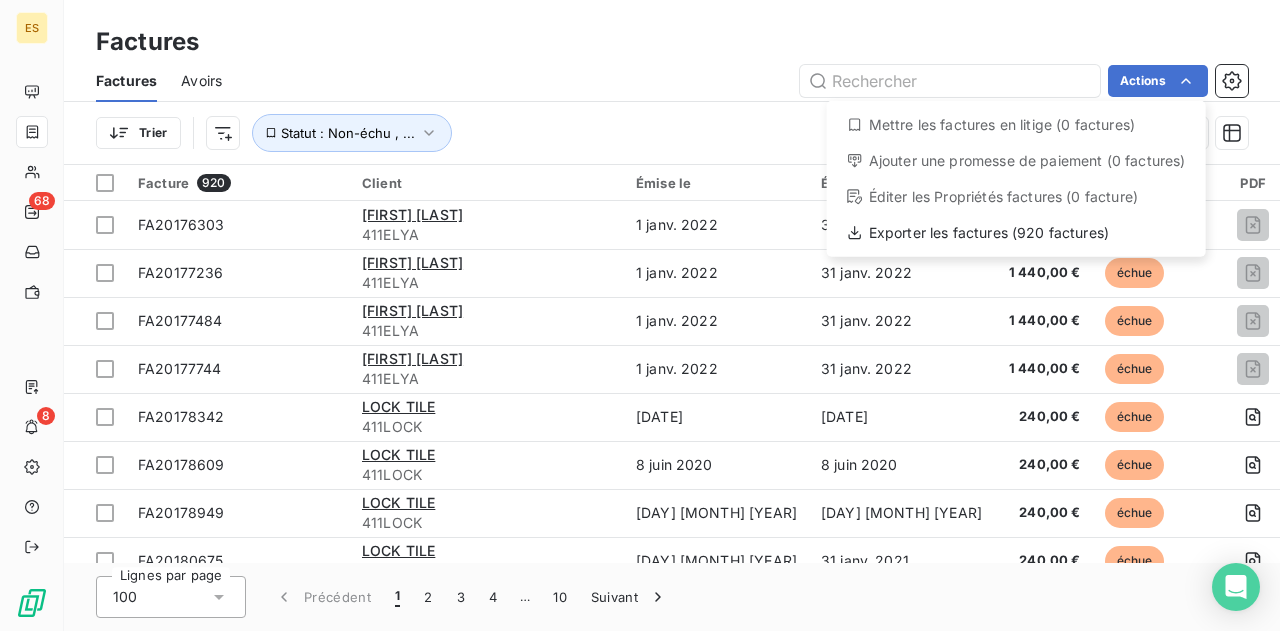 click on "ES 68 8 Factures Factures Avoirs Actions Mettre les factures en litige (0 factures) Ajouter une promesse de paiement (0 factures) Éditer les Propriétés factures  (0 facture) Exporter les factures (920 factures) Trier Statut  : Non-échu , ... Facture 920 Client Émise le Échue le Solde dû Statut PDF Montant initial Délai Retard   Litige Tag relance Actions FA20176303 [NAME] [LAST] 411ELYA [DATE] [DATE] [AMOUNT] échue [AMOUNT] [DAYS] +[DAYS] _ _ FA20177236 [NAME] [LAST] 411ELYA [DATE] [DATE] [AMOUNT] échue [AMOUNT] [DAYS] +[DAYS] _ _ FA20177484 [NAME] [LAST] 411ELYA [DATE] [DATE] [AMOUNT] échue [AMOUNT] [DAYS] +[DAYS] _ _ FA20177744 [NAME] [LAST] 411ELYA [DATE] [DATE] [AMOUNT] échue [AMOUNT] [DAYS] +[DAYS] _ _ FA20178342 [NAME] [LAST] 411LOCK [DATE] [DATE] [AMOUNT] échue [AMOUNT] [DAYS] +[DAYS] _ _ FA20178609 [NAME] [LAST] 411LOCK [DATE] [DATE] échue _ _" at bounding box center [640, 315] 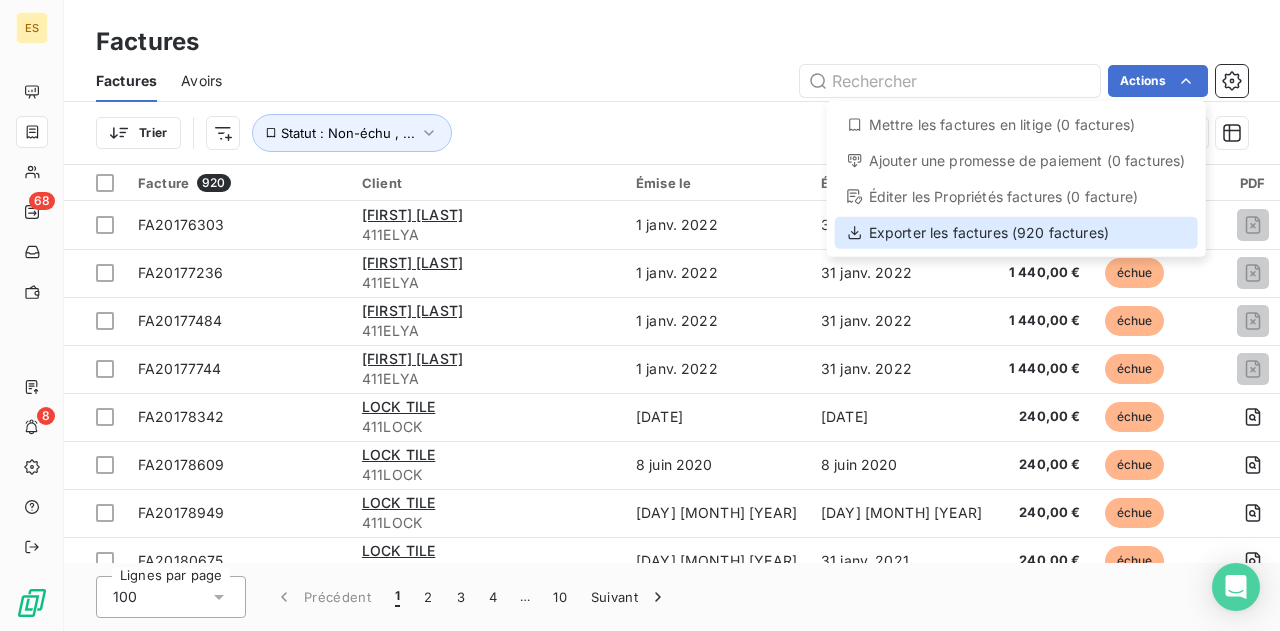 click on "Exporter les factures (920 factures)" at bounding box center (1016, 233) 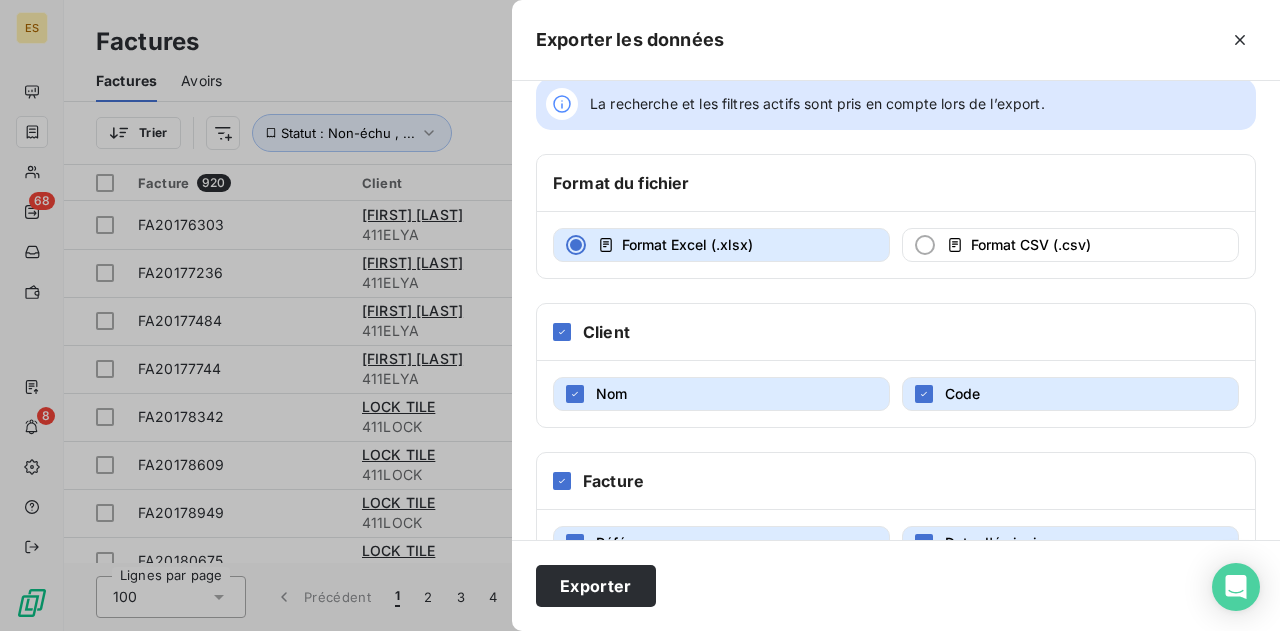 scroll, scrollTop: 0, scrollLeft: 0, axis: both 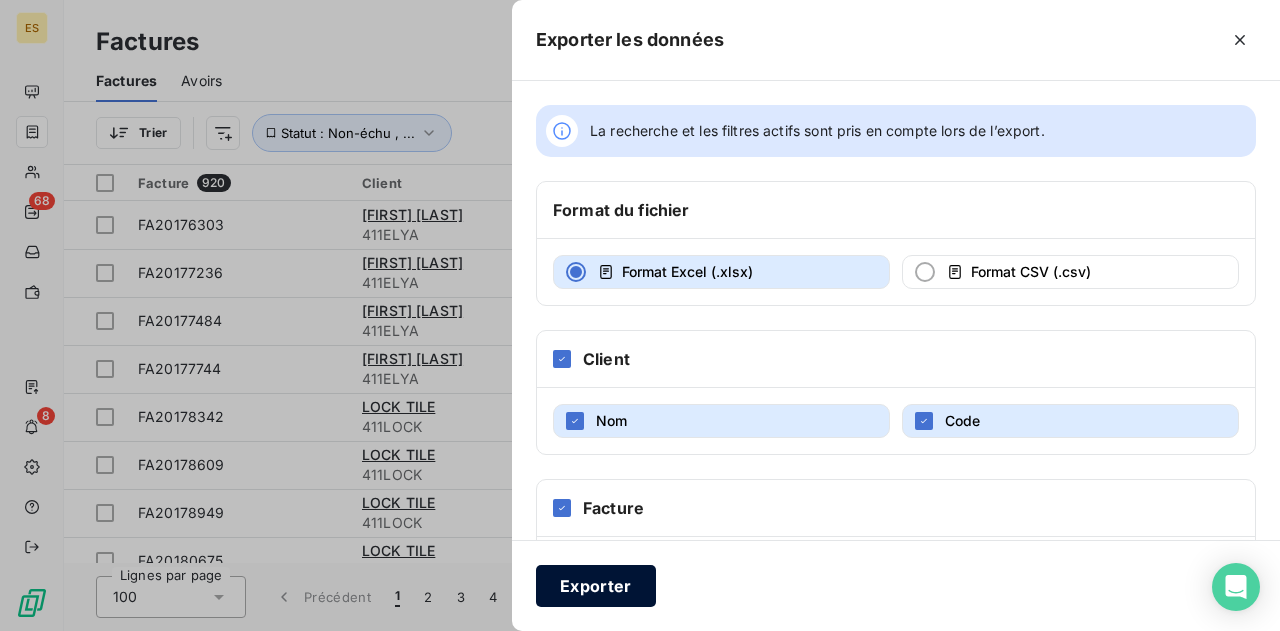 click on "Exporter" at bounding box center [596, 586] 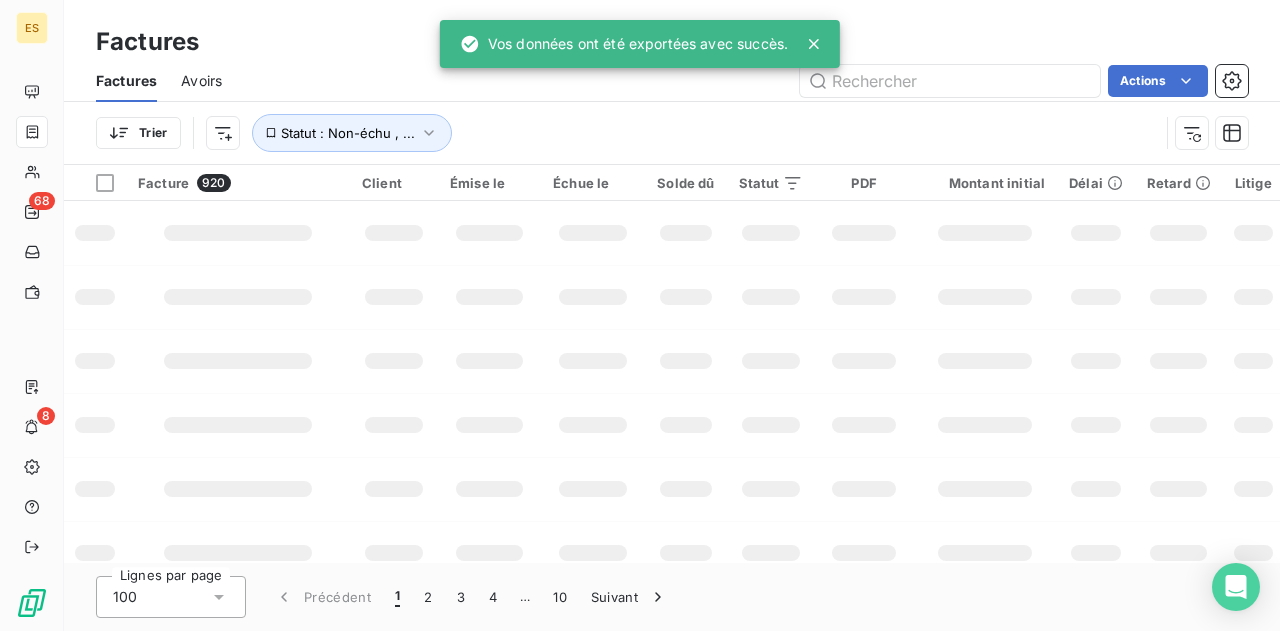 click on "ES" at bounding box center [32, 28] 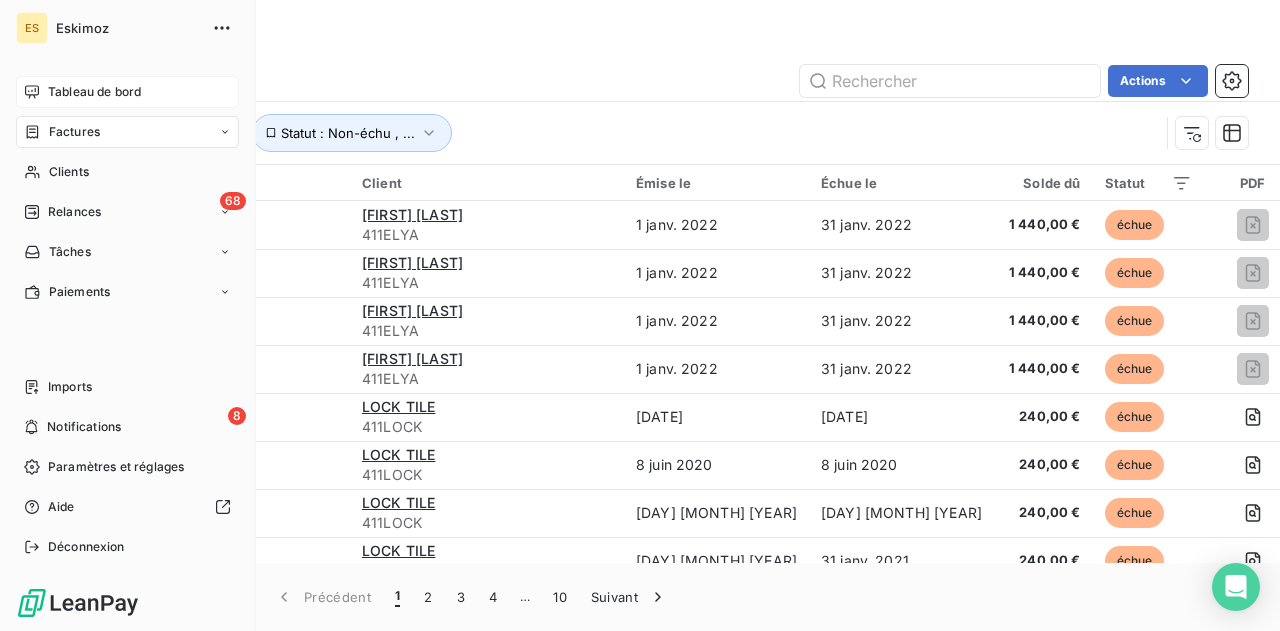 click on "Tableau de bord" at bounding box center [94, 92] 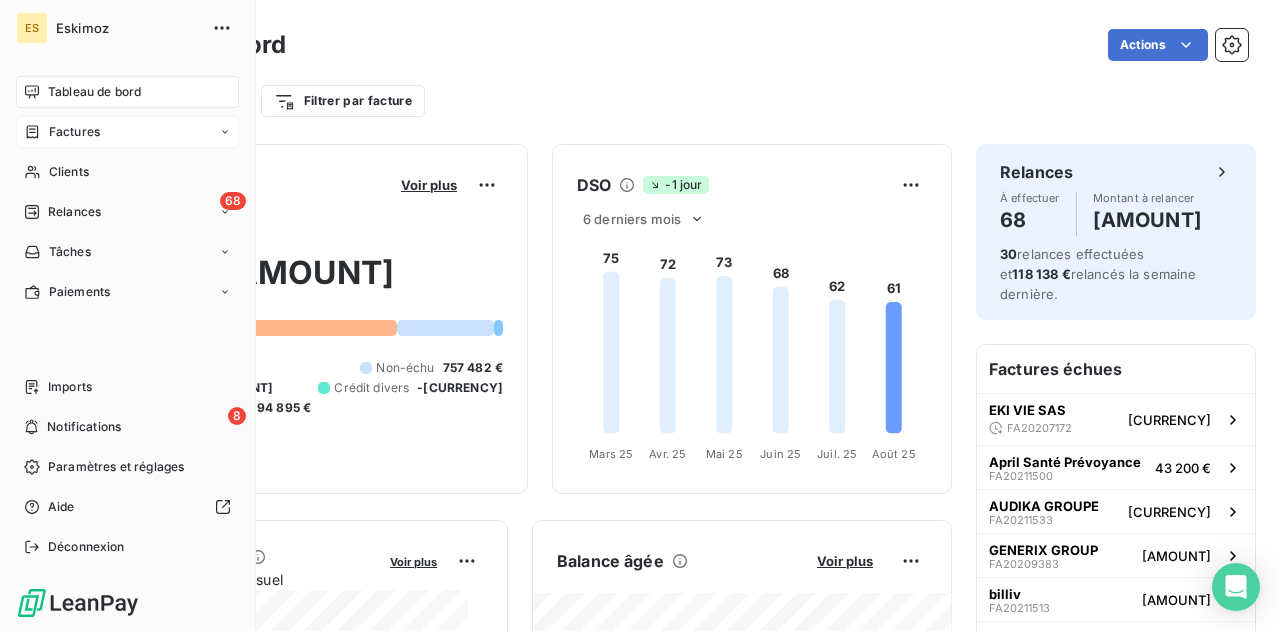 click on "Factures" at bounding box center [127, 132] 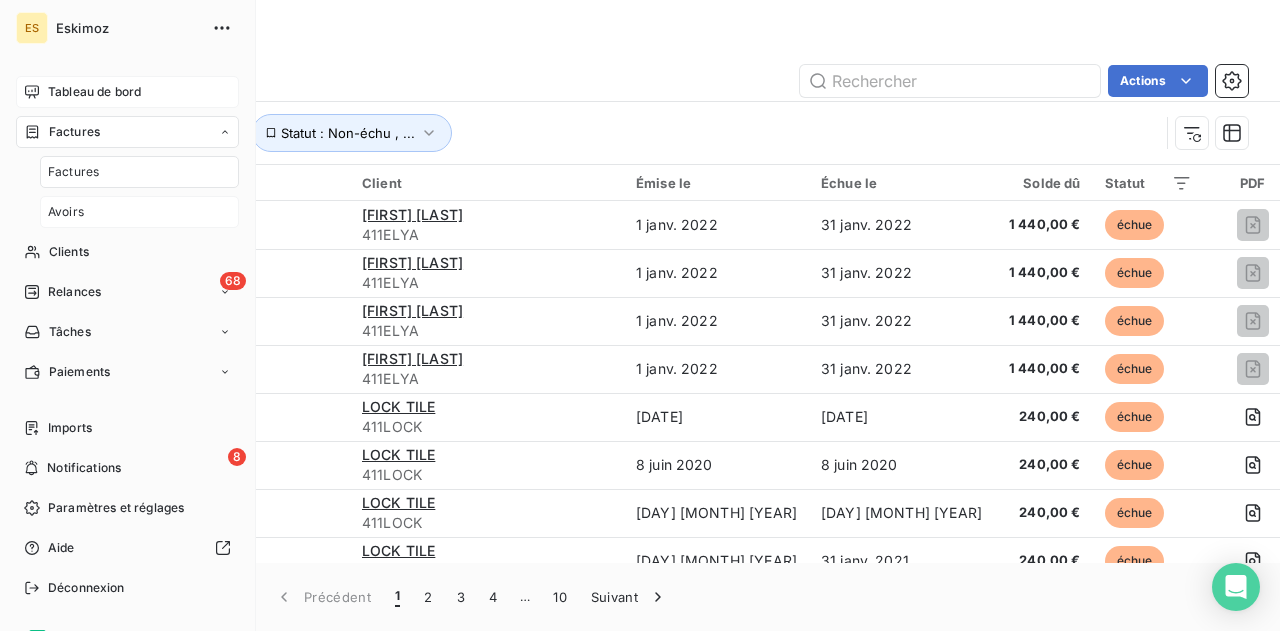 click on "Avoirs" at bounding box center (139, 212) 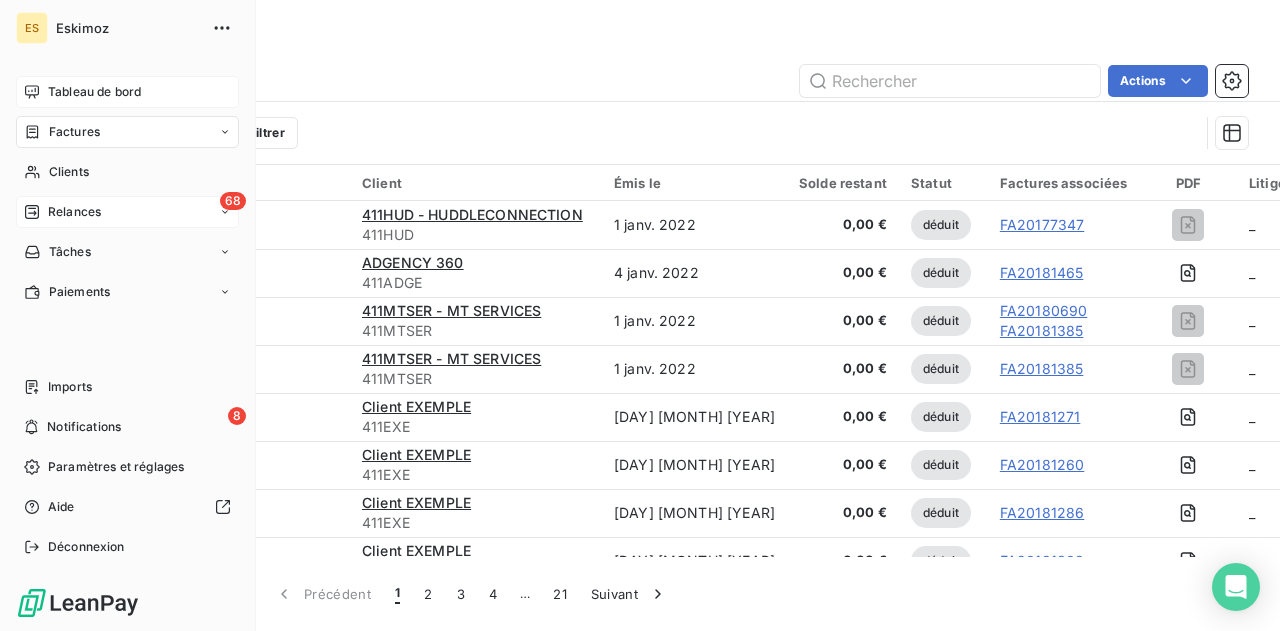 click on "68 Relances" at bounding box center (127, 212) 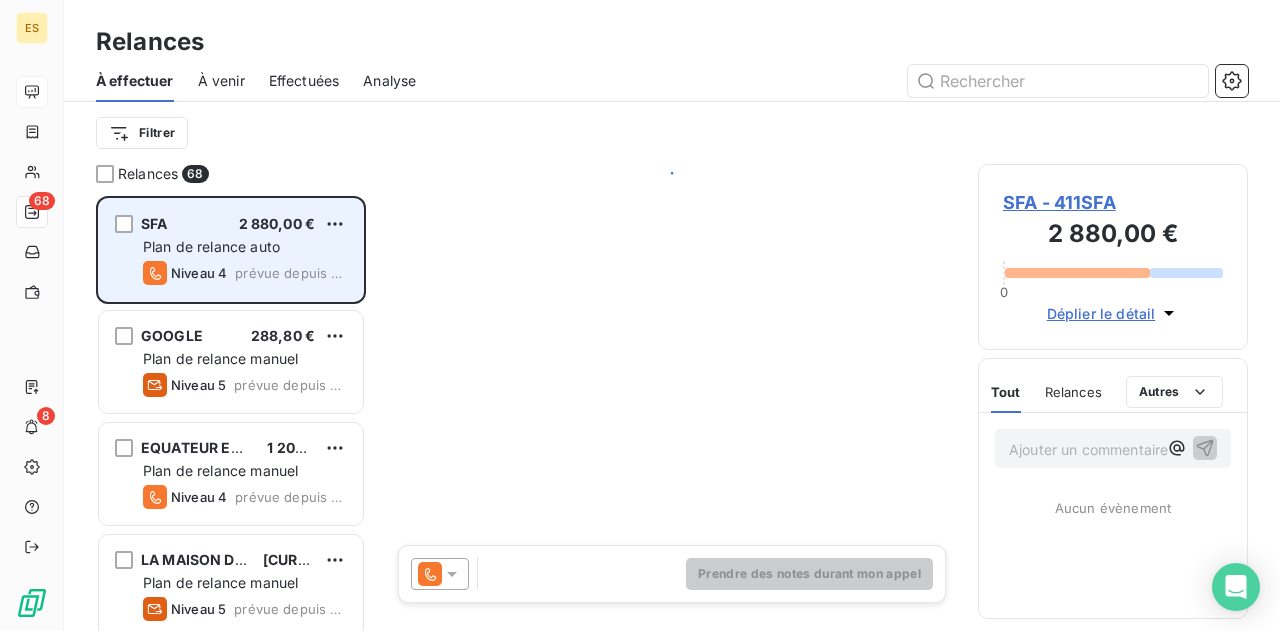 scroll, scrollTop: 16, scrollLeft: 16, axis: both 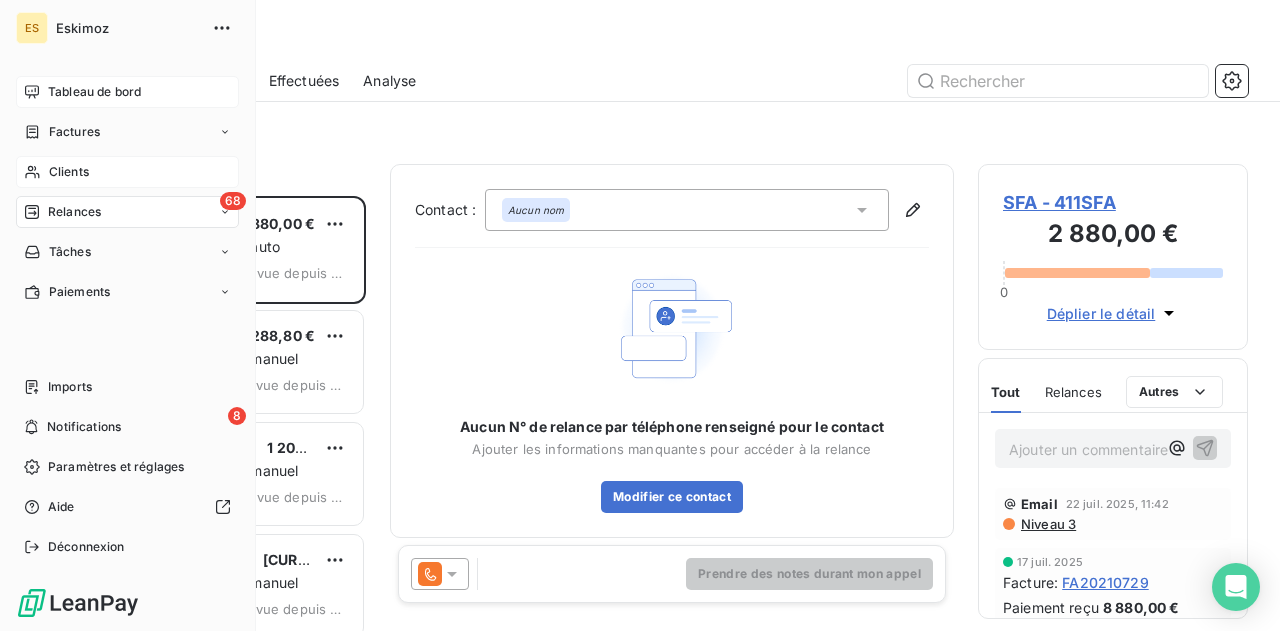 click on "Clients" at bounding box center [127, 172] 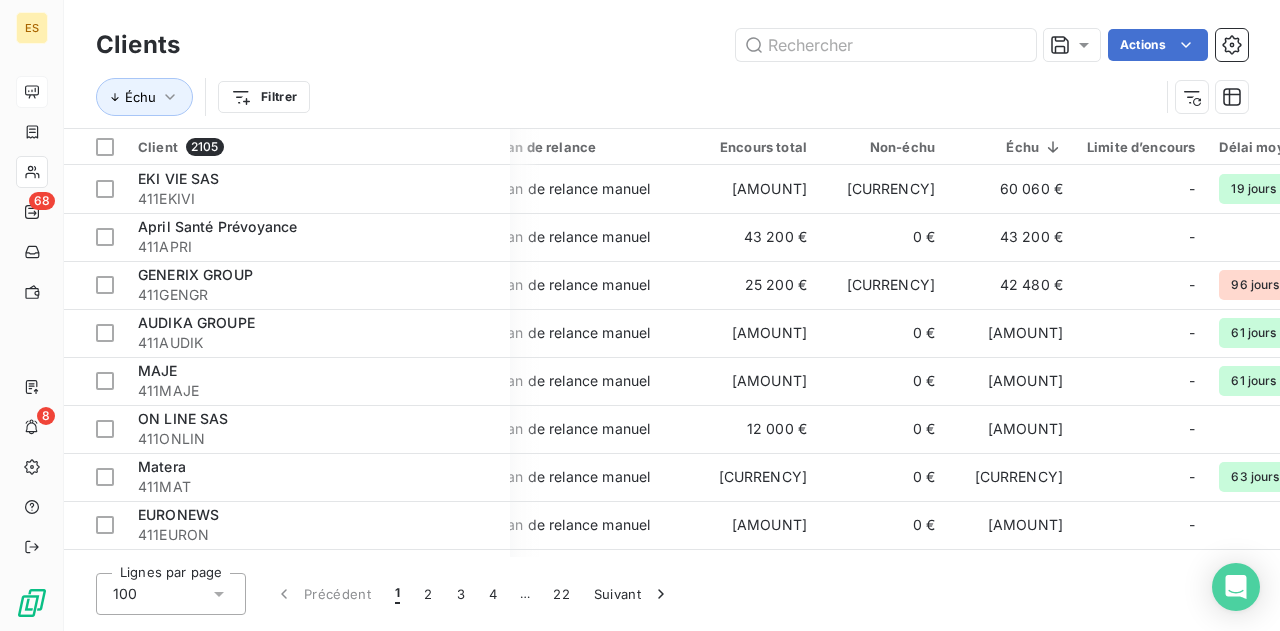 scroll, scrollTop: 0, scrollLeft: 30, axis: horizontal 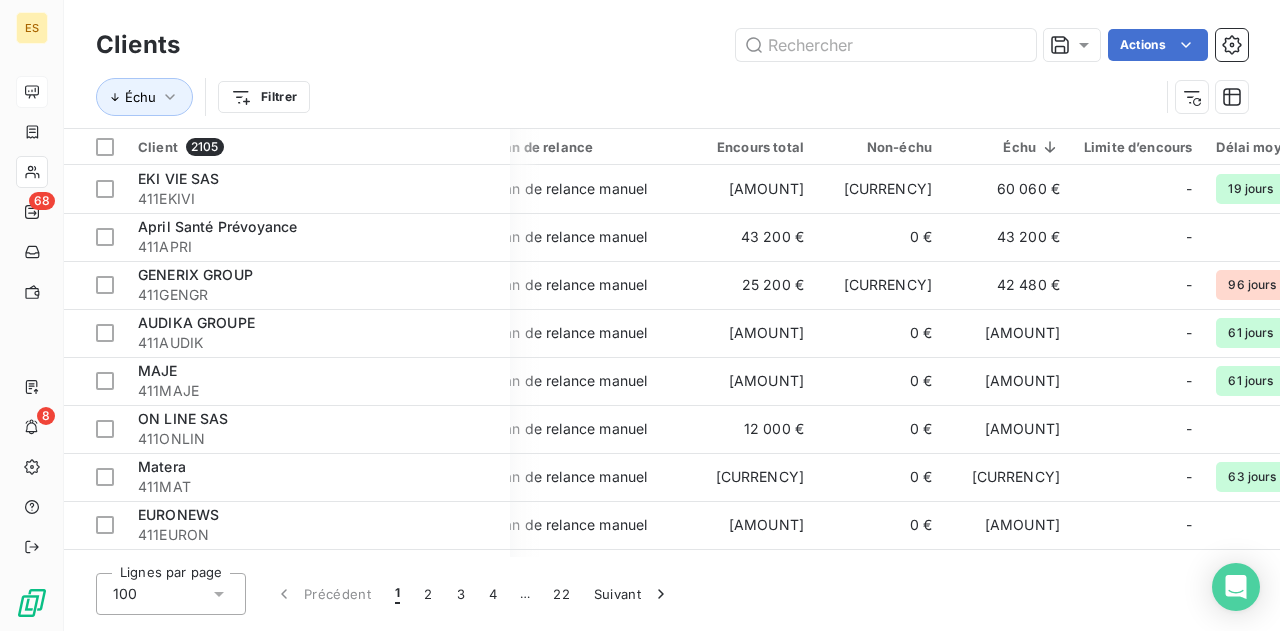 click on "ES 68 8 Clients Actions Échu Filtrer Client 2105 Plan de relance Encours total Non-échu Échu Limite d’encours Délai moyen de paiement Tags EKI VIE SAS 411EKIVI Plan de relance manuel [AMOUNT] [AMOUNT] [AMOUNT] - [DAYS] jours VIR 30 + 1 April Santé Prévoyance 411APRI Plan de relance manuel [AMOUNT] [AMOUNT] [AMOUNT] - VIR 30 FDM + 1 GENERIX GROUP 411GENGR Plan de relance manuel [AMOUNT] [AMOUNT] [AMOUNT] - [DAYS] jours VIR 45 FDM AUDIKA GROUPE 411AUDIK Plan de relance manuel [AMOUNT] [AMOUNT] [AMOUNT] - [DAYS] jours VIR 30 MAJE 411MAJE Plan de relance manuel [AMOUNT] [AMOUNT] [AMOUNT] - [DAYS] jours VIR 30 ON LINE SAS 411ONLIN Plan de relance manuel [AMOUNT] [AMOUNT] [AMOUNT] - VIR 30 + 1 Matera 411MAT Plan de relance manuel [AMOUNT] [AMOUNT] [AMOUNT] - [DAYS] jours VIR 30 + 1 EURONEWS 411EURON Plan de relance manuel [AMOUNT] [AMOUNT] [AMOUNT] - VIR 60 LA MAISON DE LA GRAINE 411LMDLG Plan de relance manuel [AMOUNT] [AMOUNT] [AMOUNT] - VIR +" at bounding box center [640, 315] 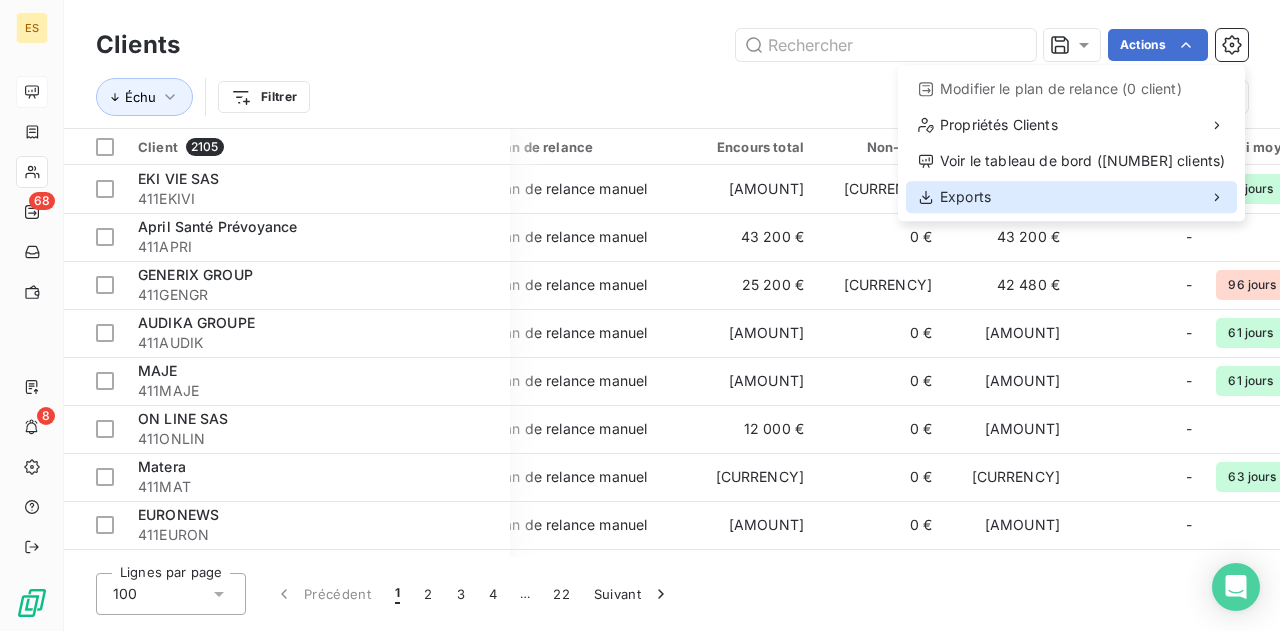click on "Exports" at bounding box center (965, 197) 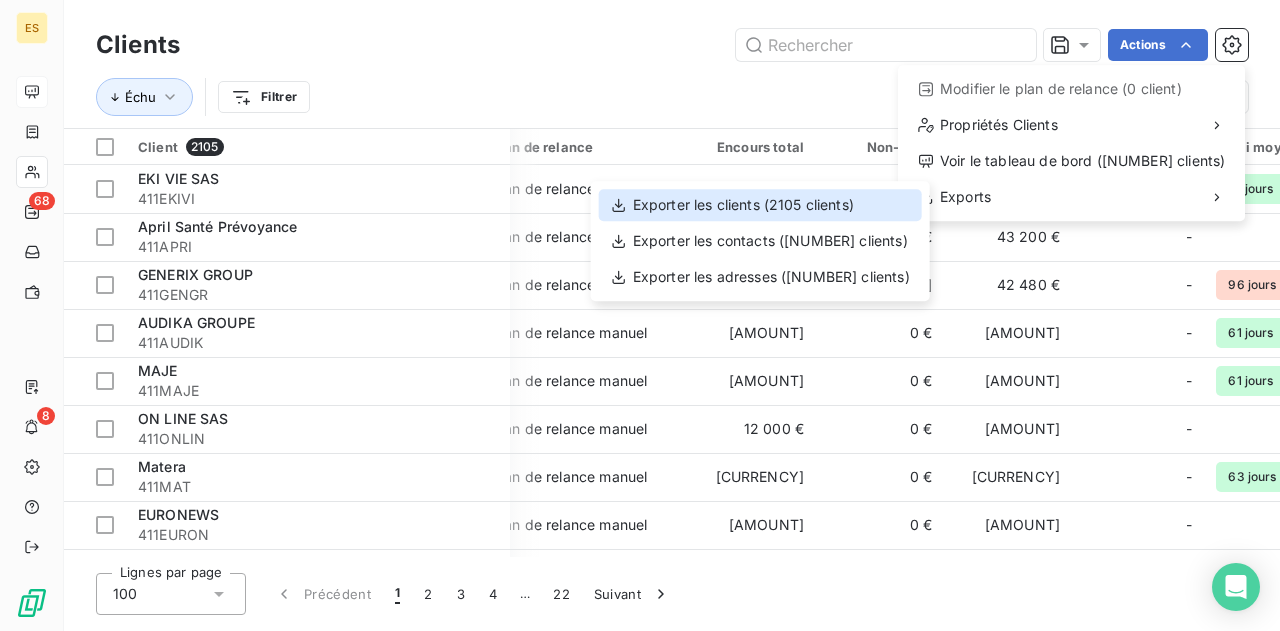 click on "Exporter les clients (2105 clients)" at bounding box center [760, 205] 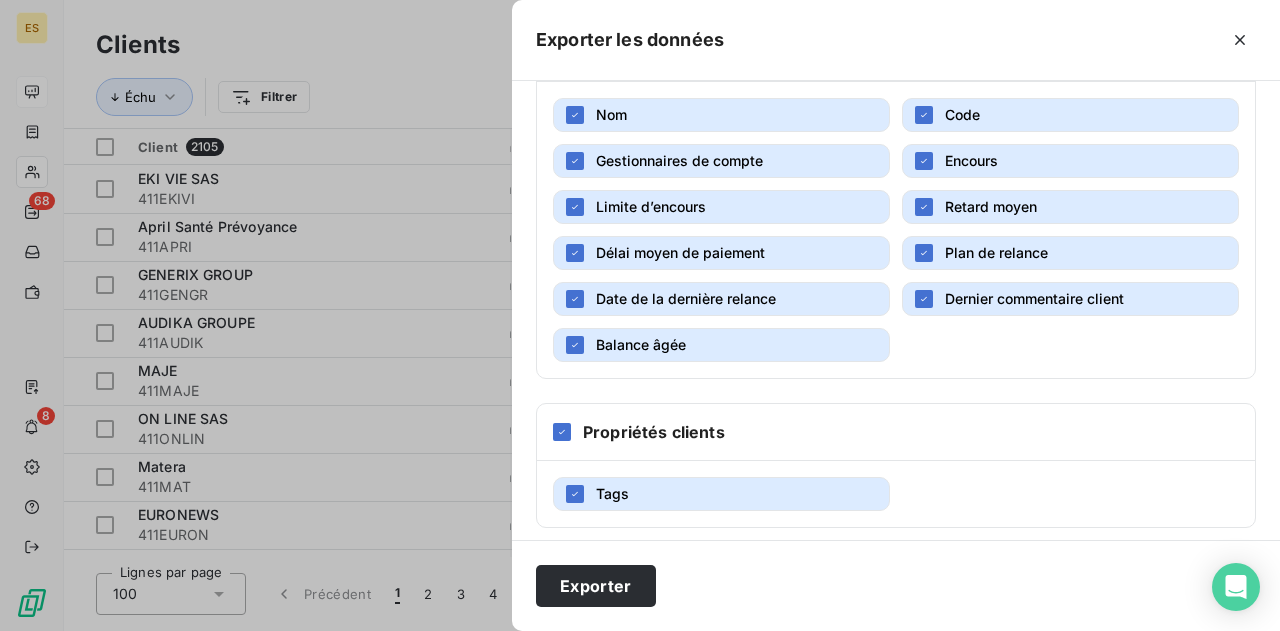 scroll, scrollTop: 308, scrollLeft: 0, axis: vertical 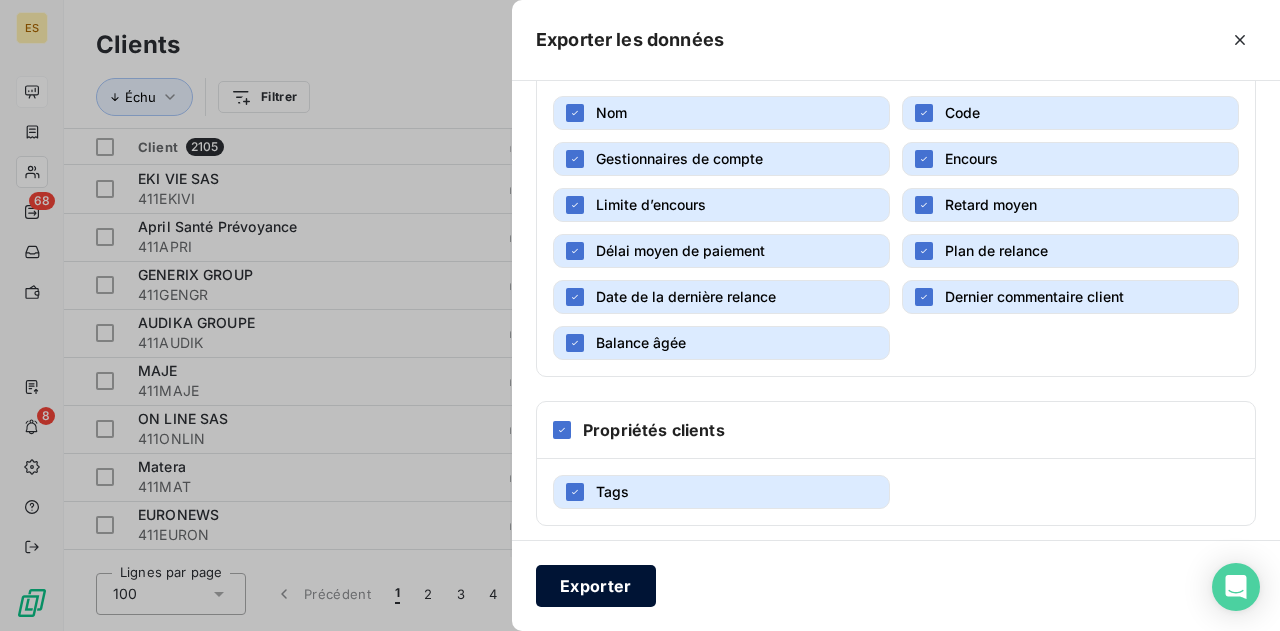 click on "Exporter" at bounding box center (596, 586) 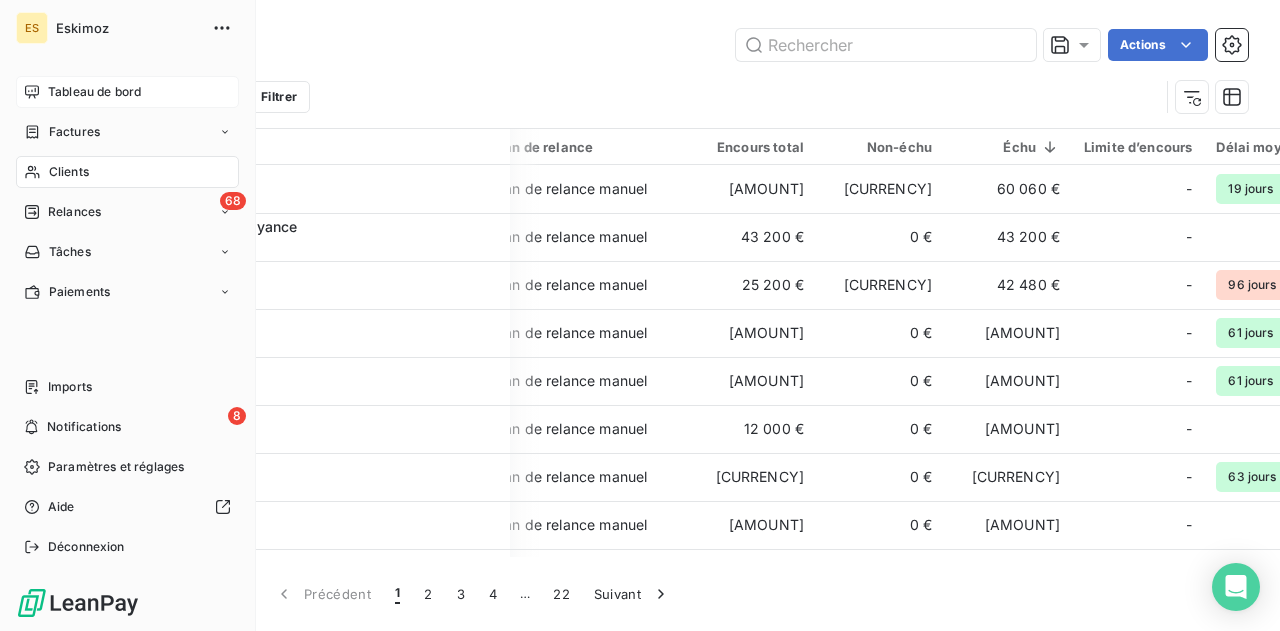 click on "Tableau de bord" at bounding box center [94, 92] 